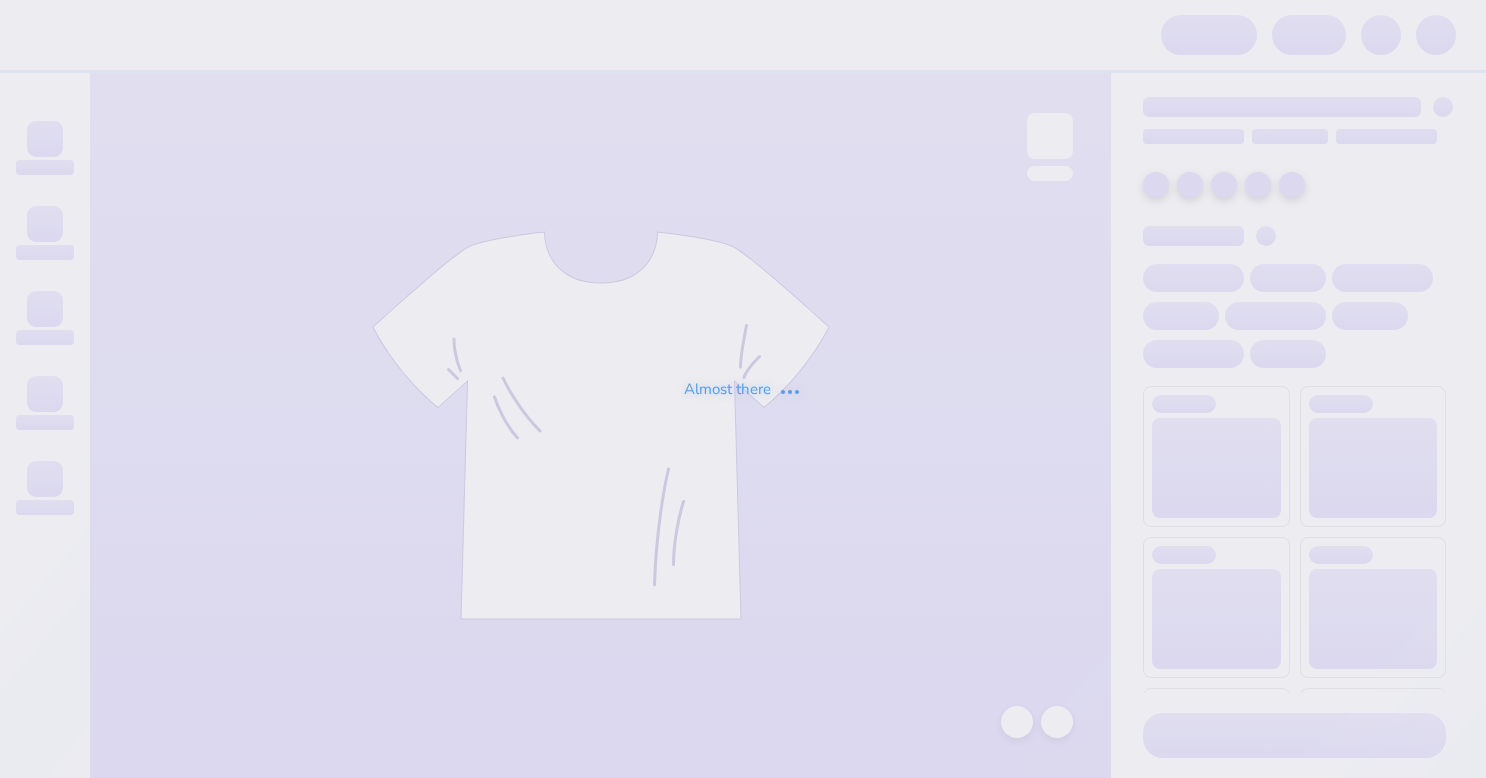 scroll, scrollTop: 0, scrollLeft: 0, axis: both 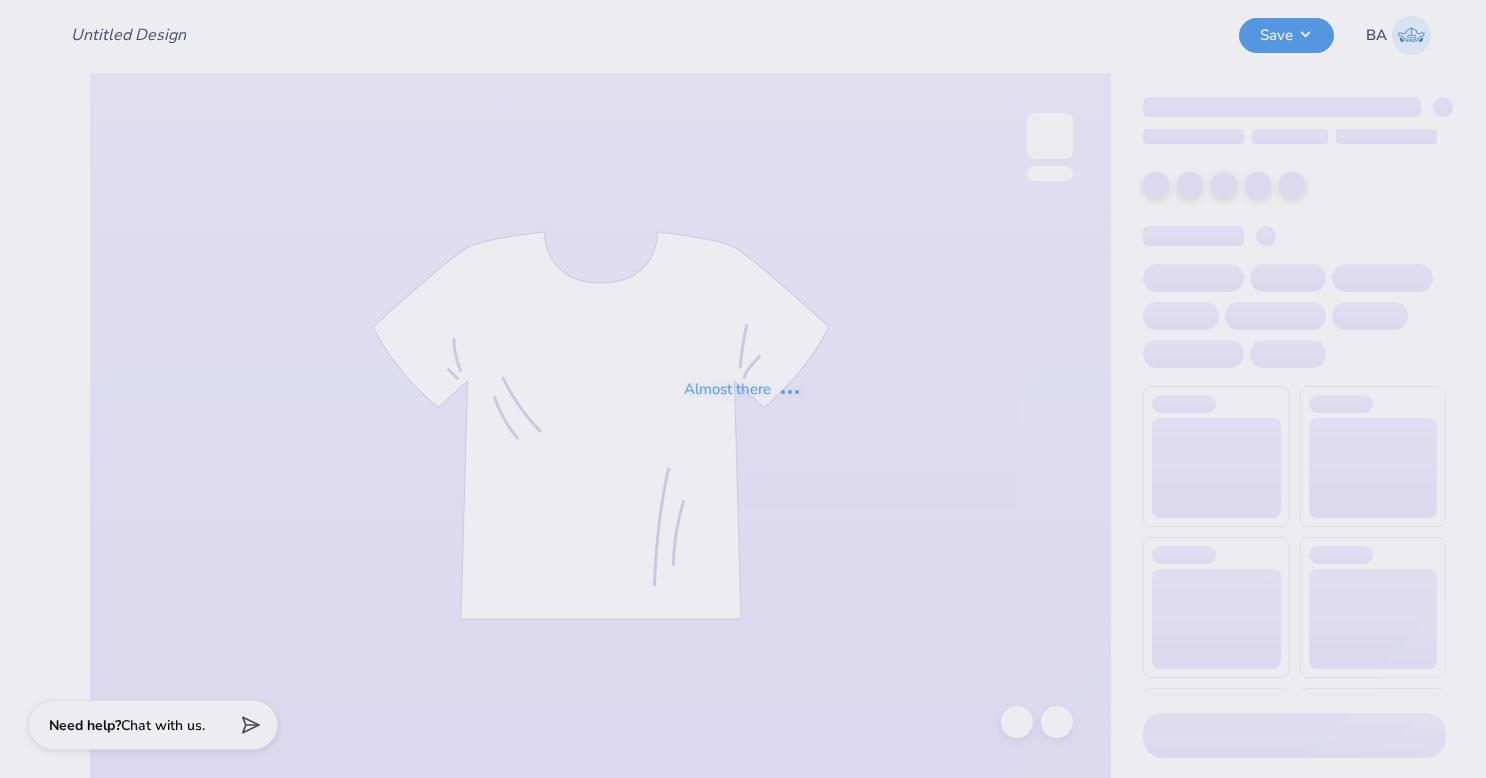 type on "NABC Cropped Tee" 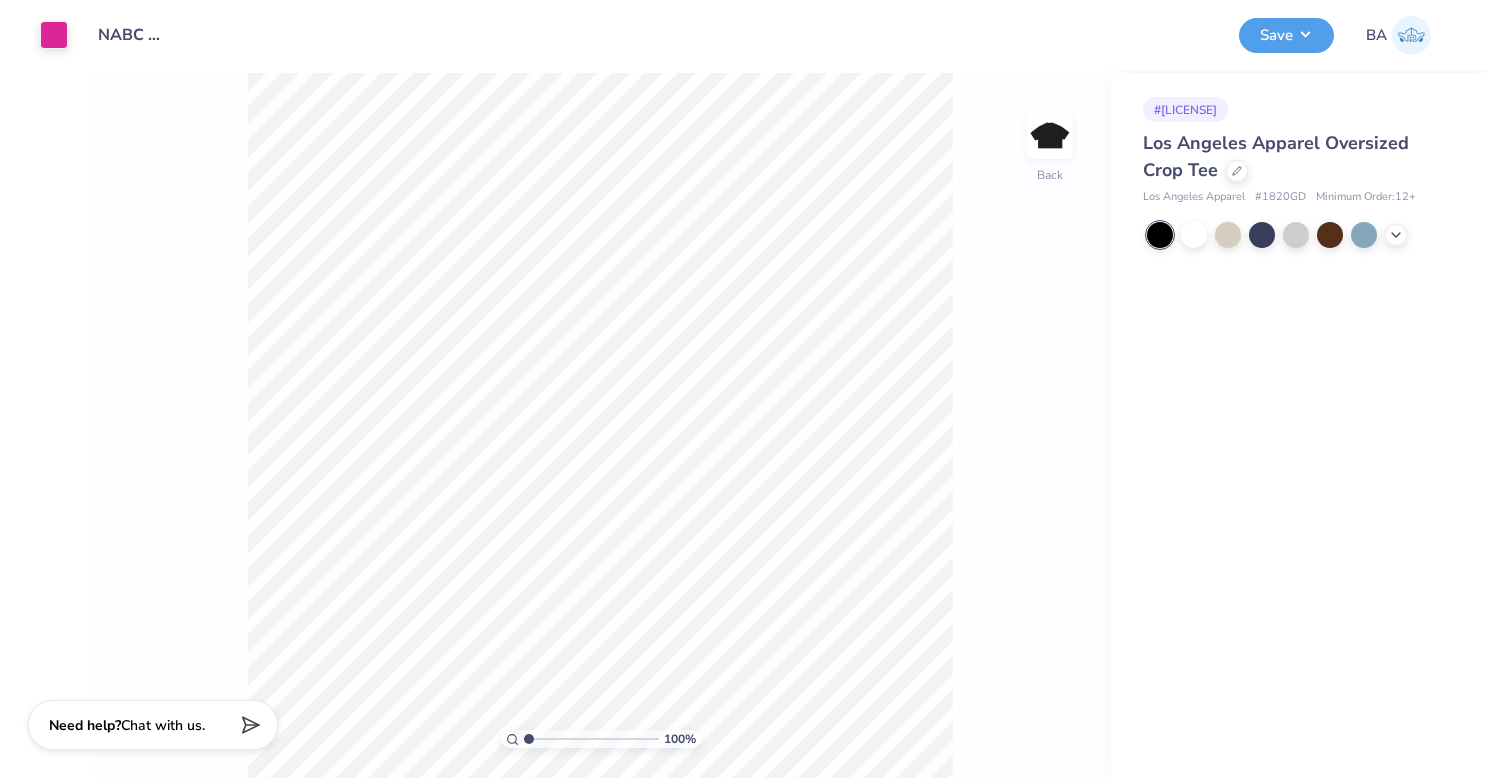 click at bounding box center (1237, 171) 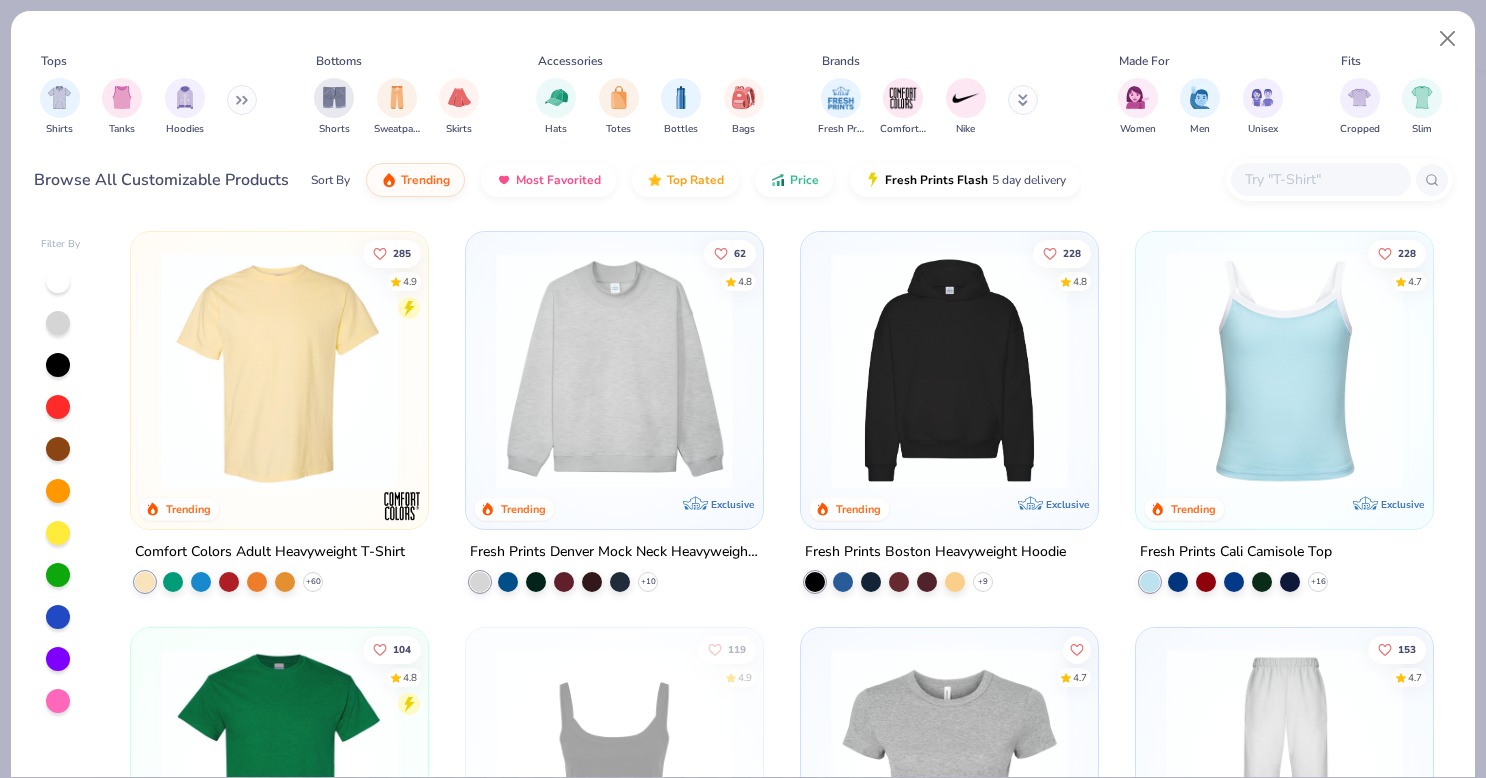 click at bounding box center [1320, 179] 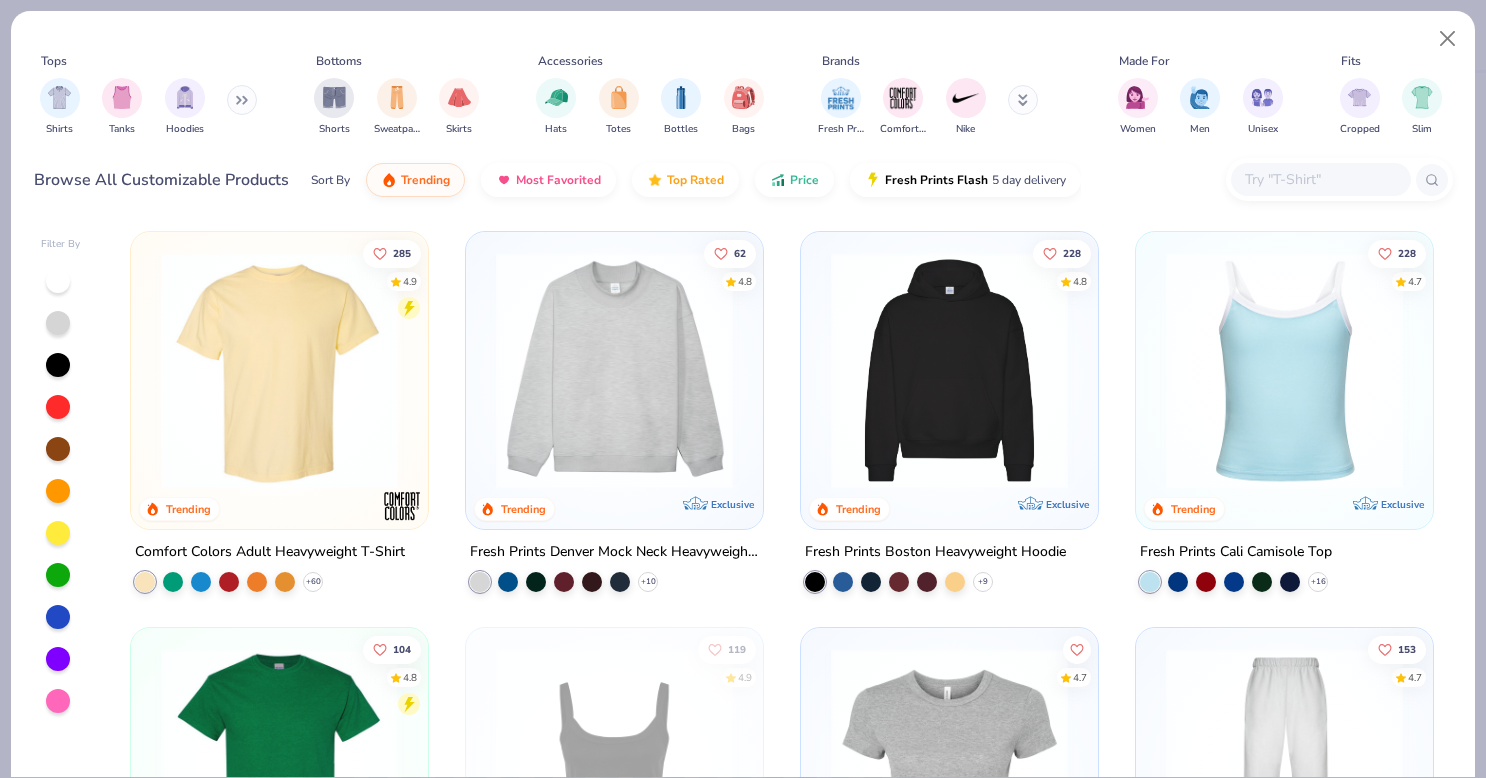 click at bounding box center [614, 370] 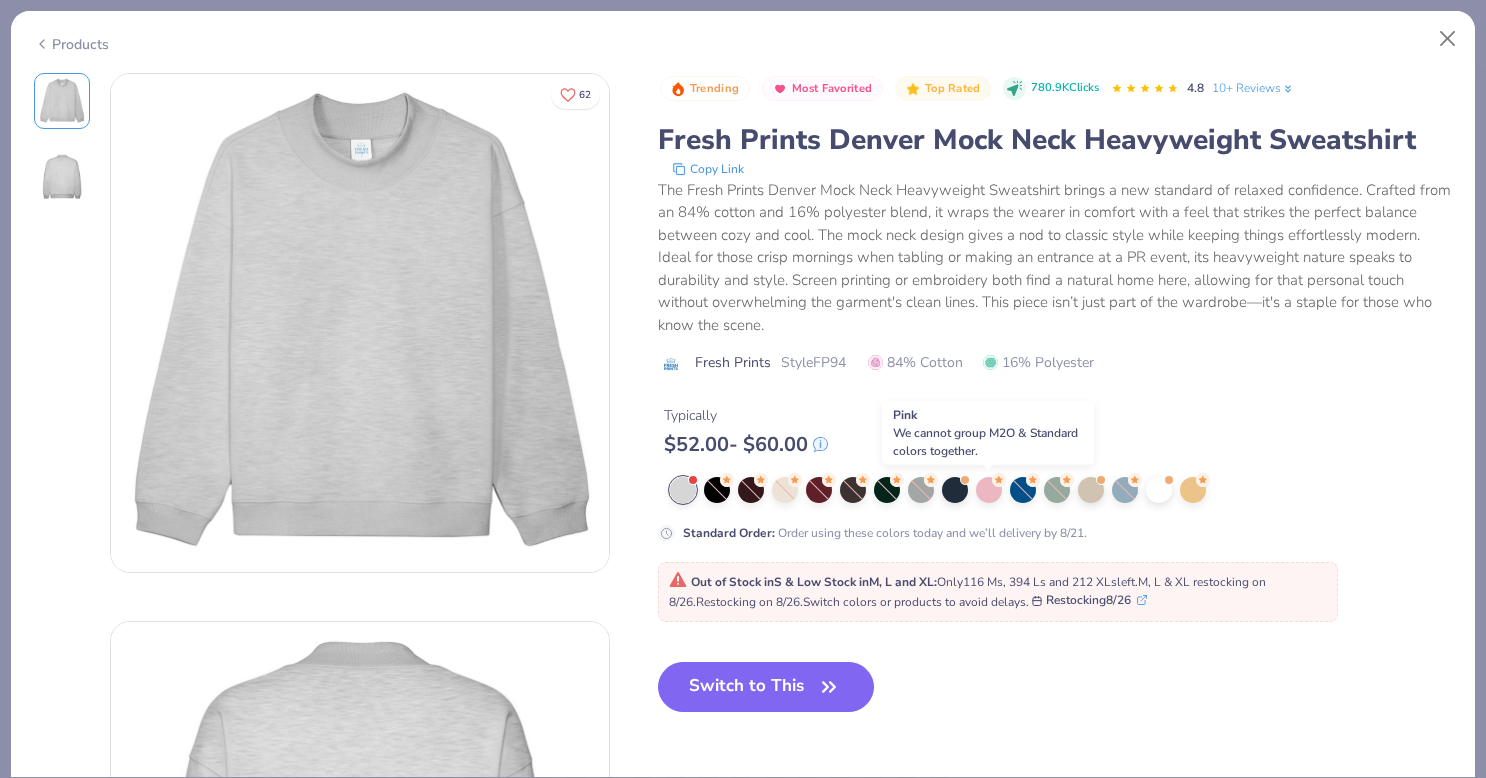 click at bounding box center [989, 490] 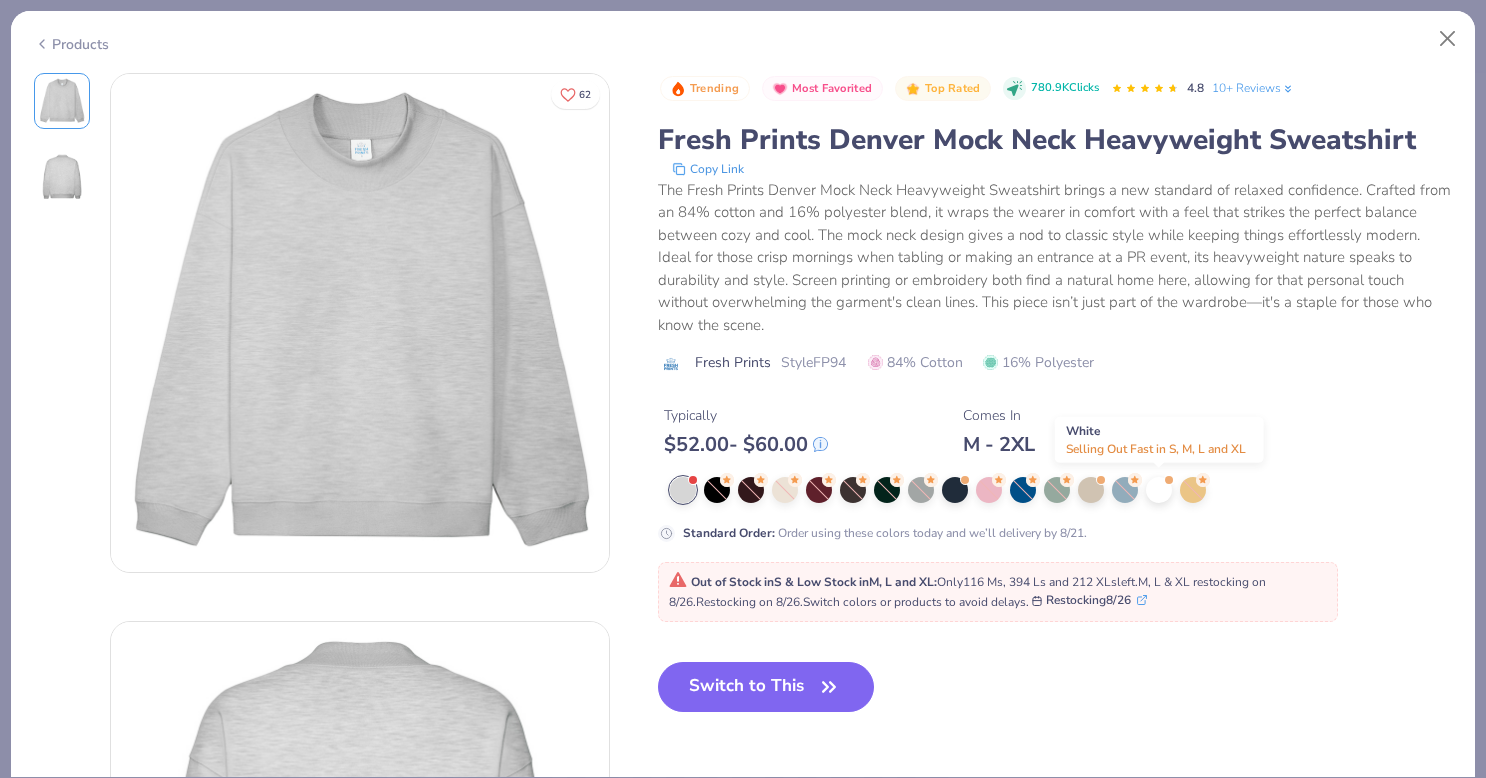 click at bounding box center [1159, 490] 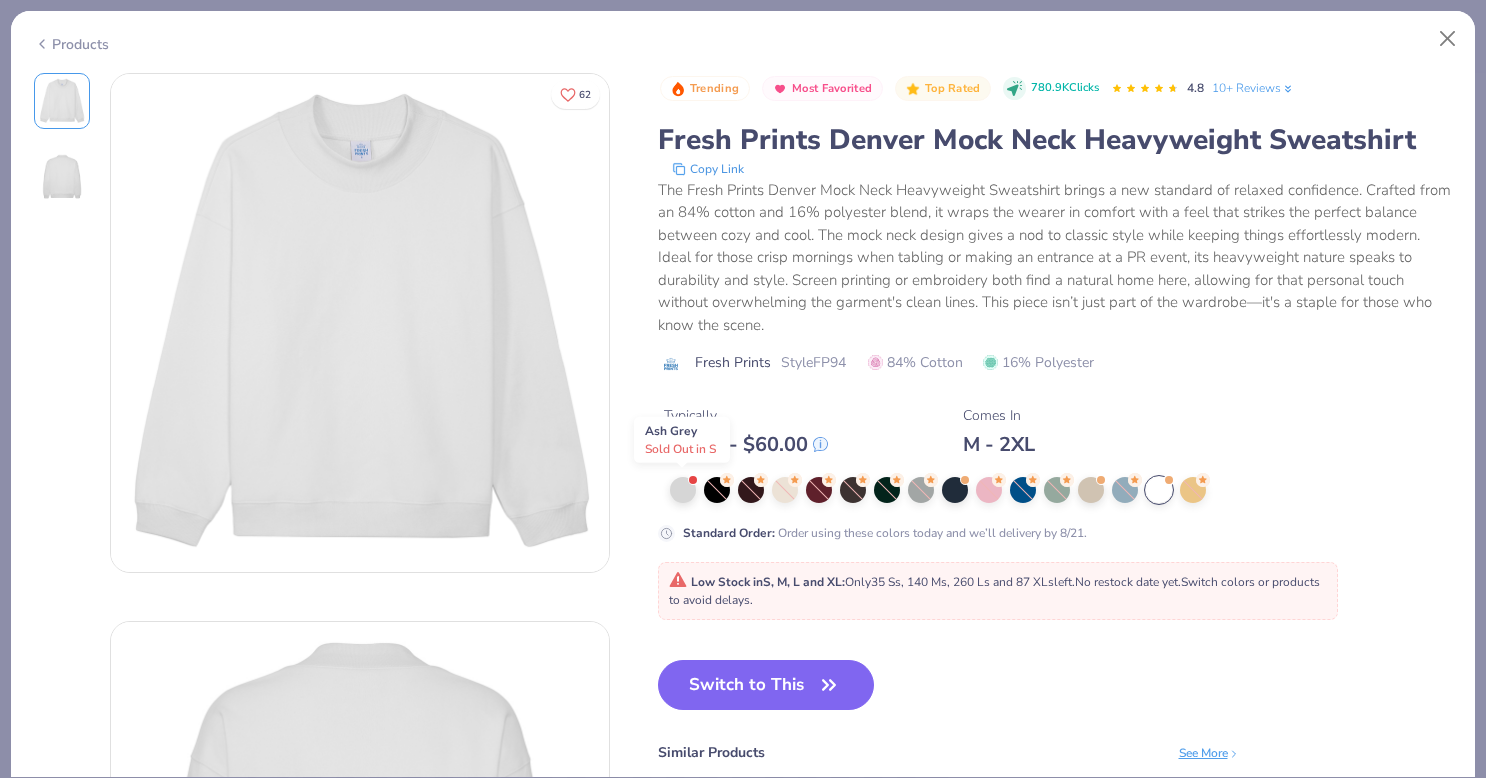 click at bounding box center (683, 490) 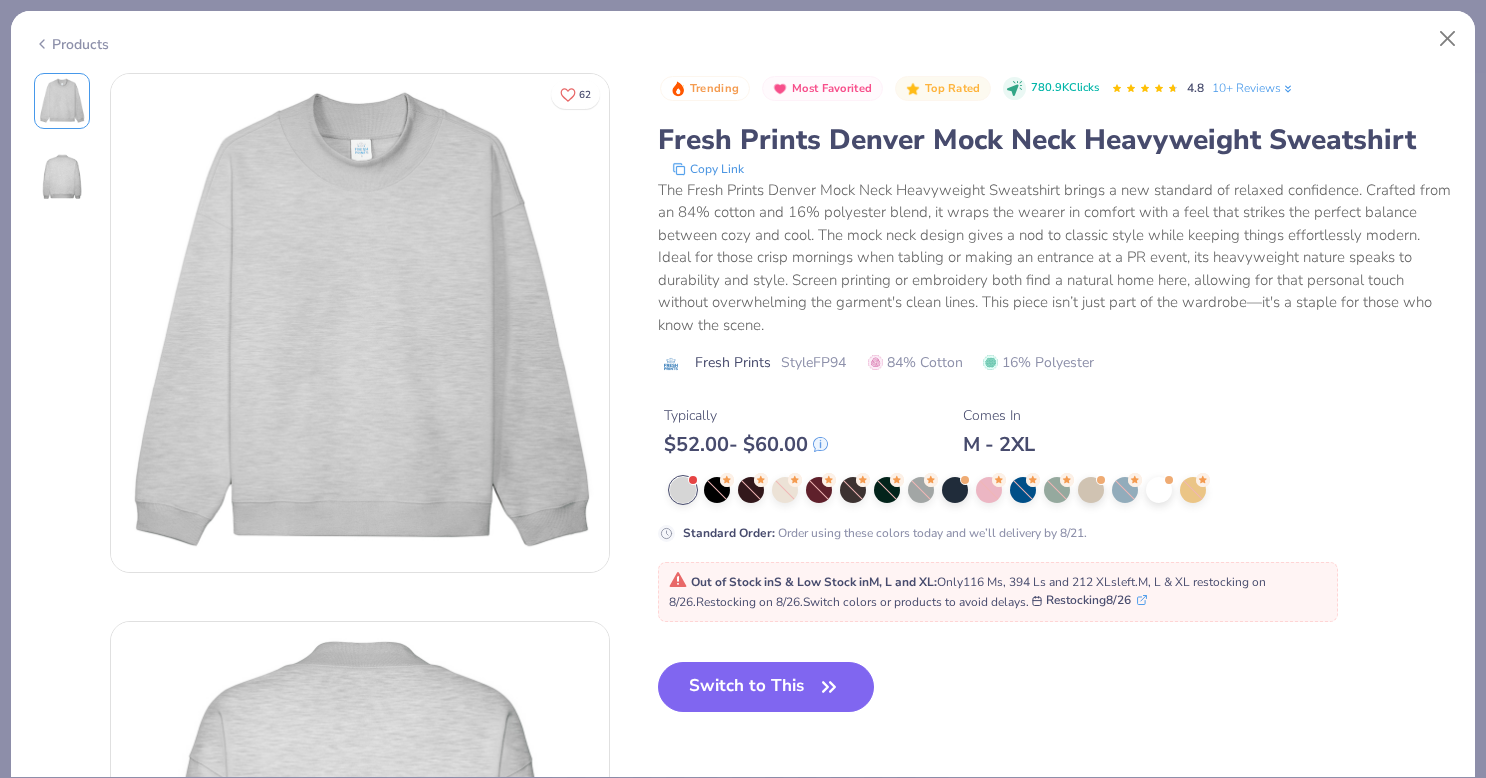 click on "Switch to This" at bounding box center (766, 687) 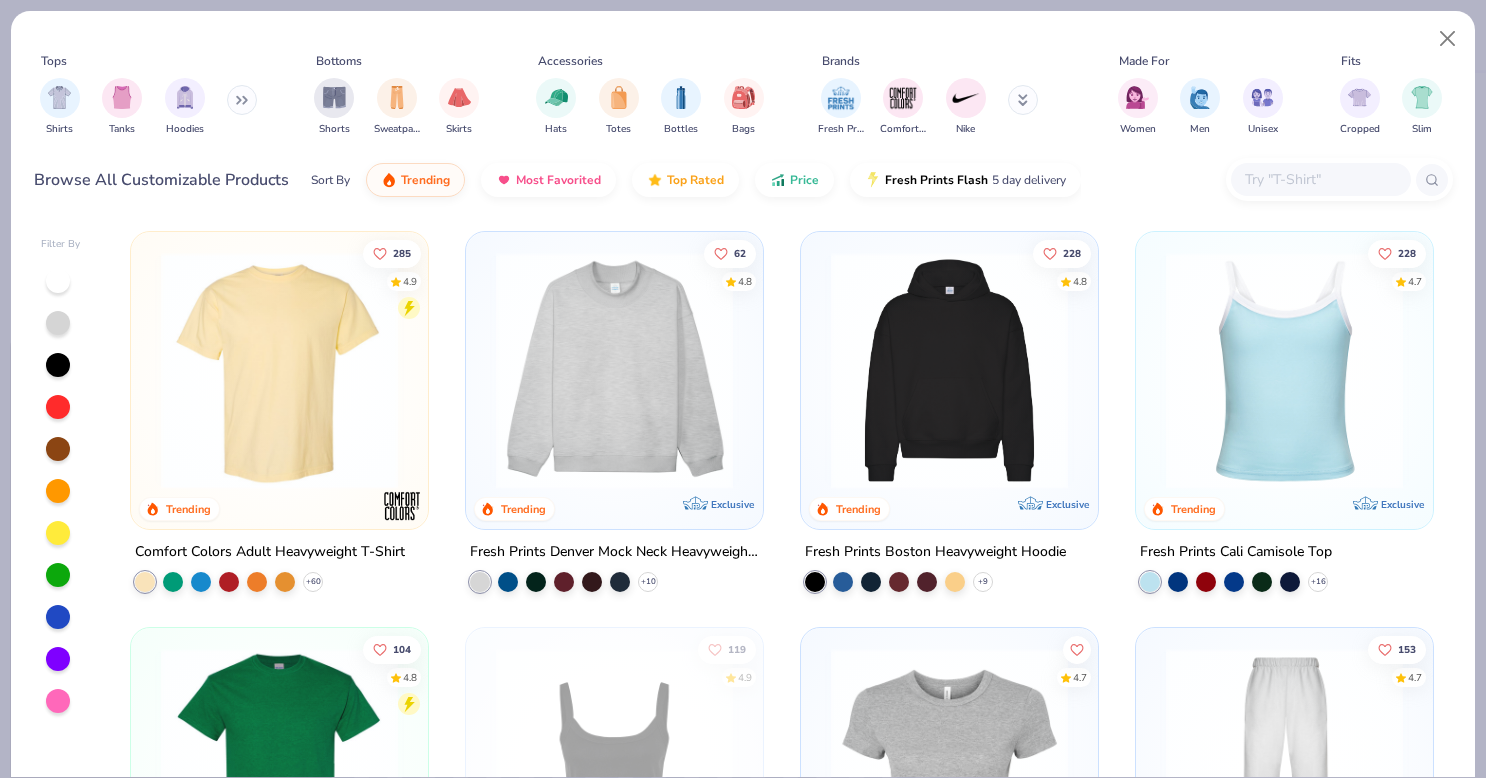 type on "x" 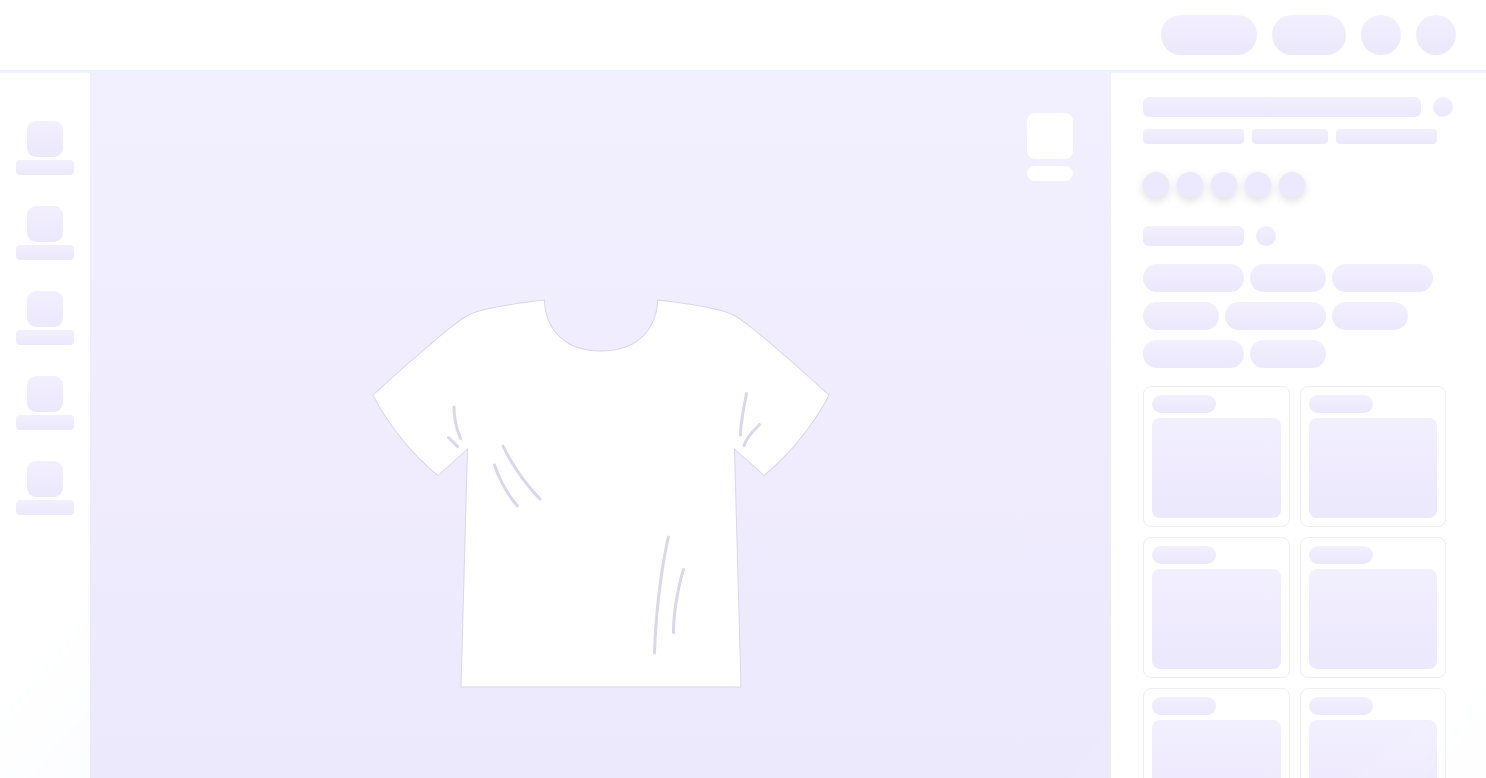 scroll, scrollTop: 0, scrollLeft: 0, axis: both 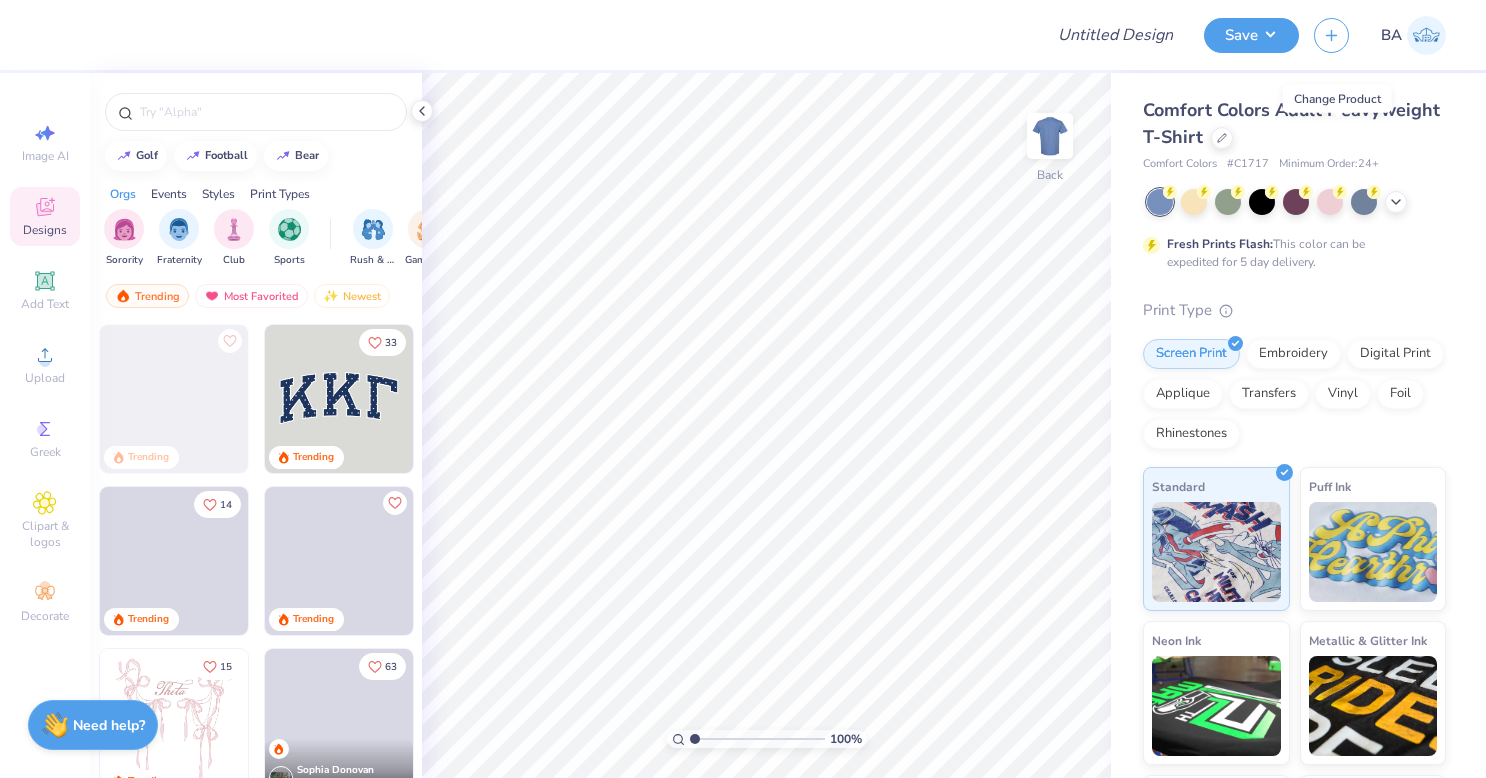 click at bounding box center (1222, 138) 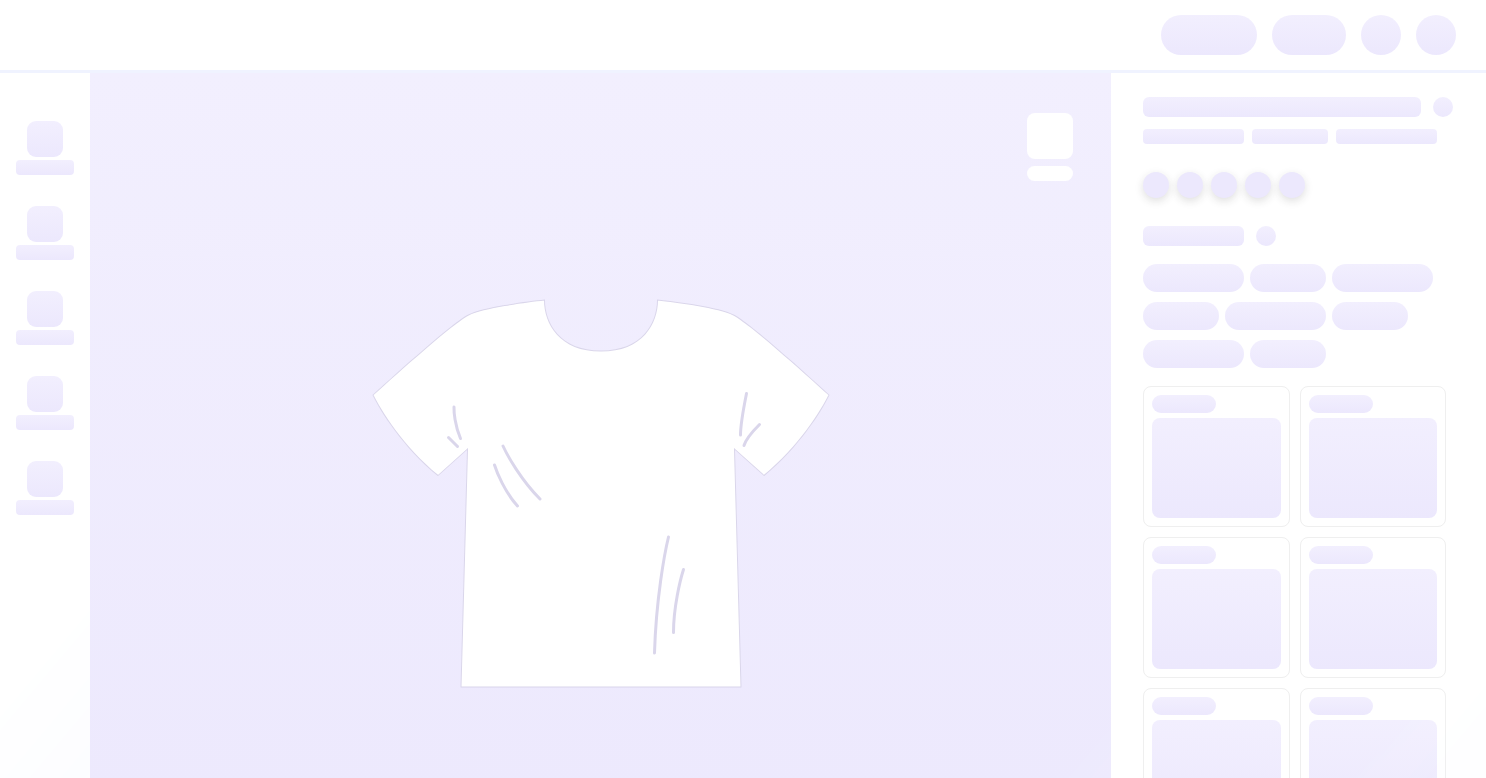 scroll, scrollTop: 0, scrollLeft: 0, axis: both 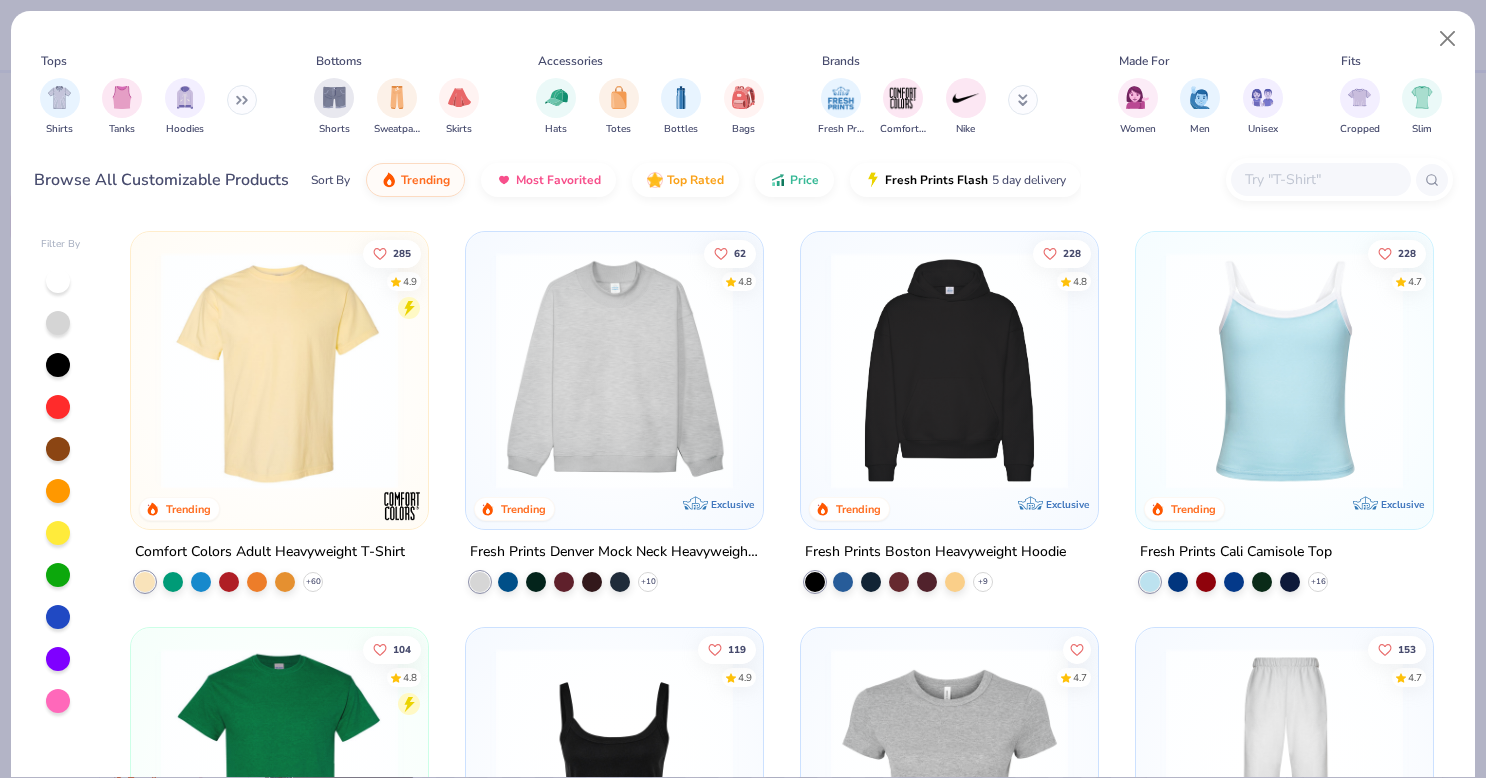 click at bounding box center [614, 370] 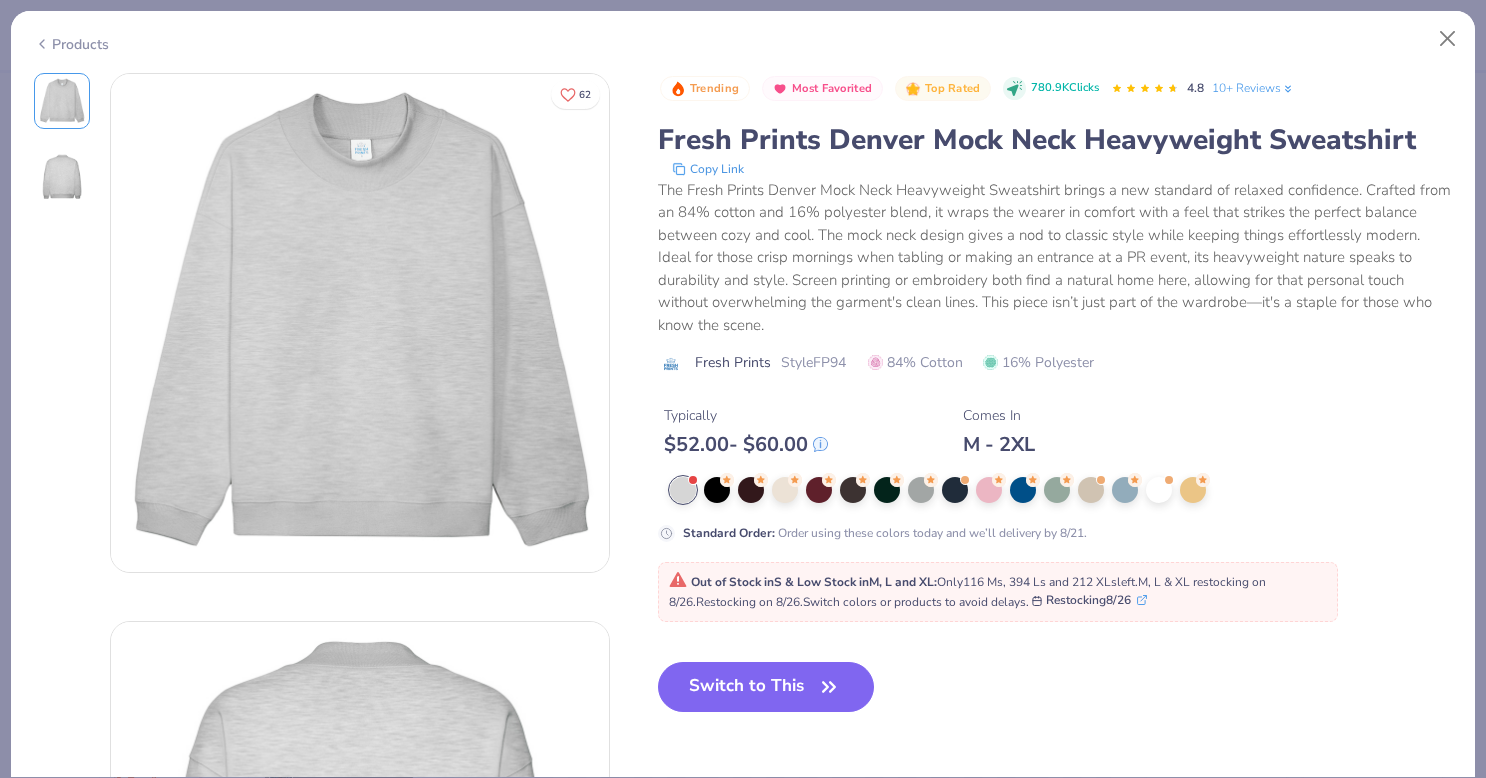 click on "Switch to This" at bounding box center (766, 687) 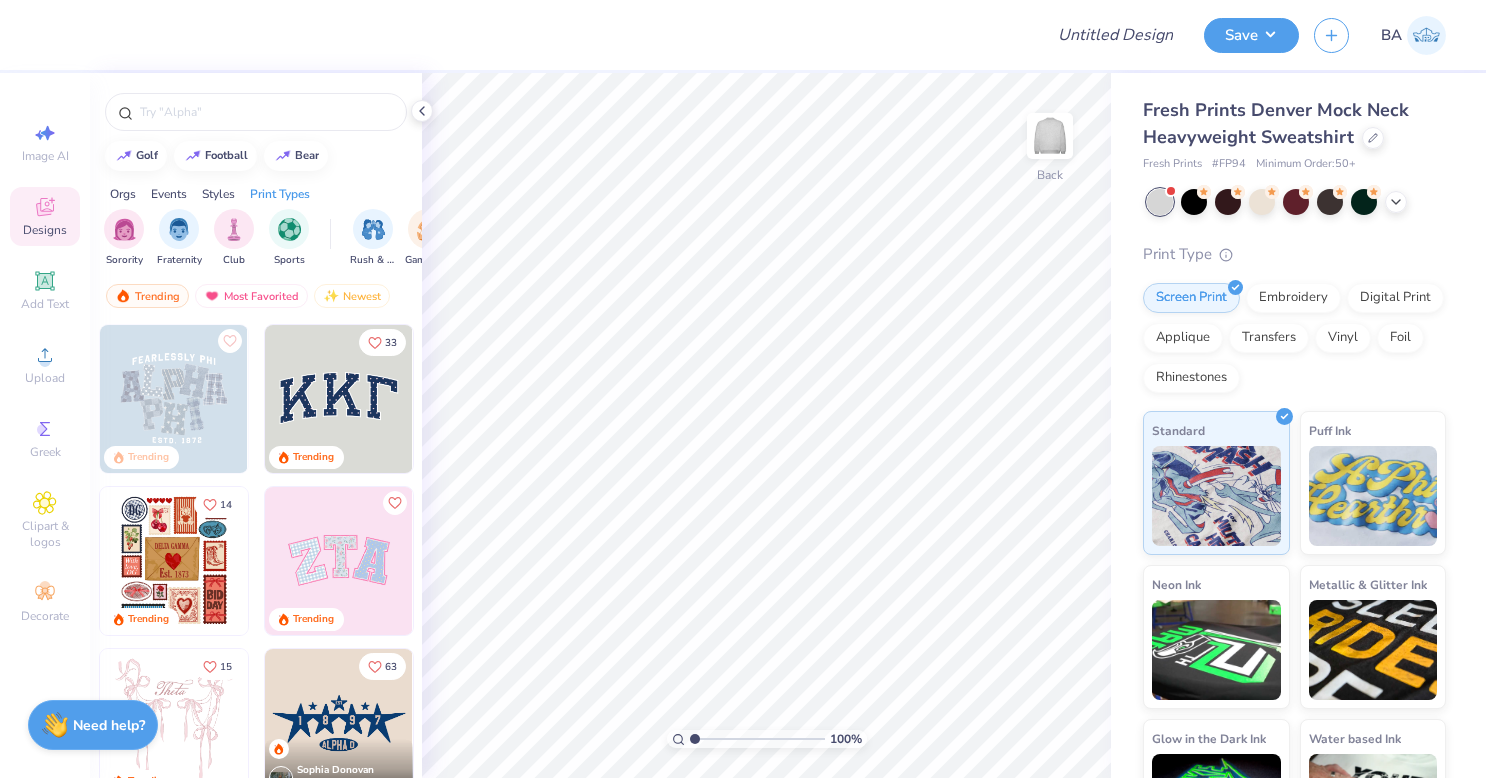 click at bounding box center (339, 399) 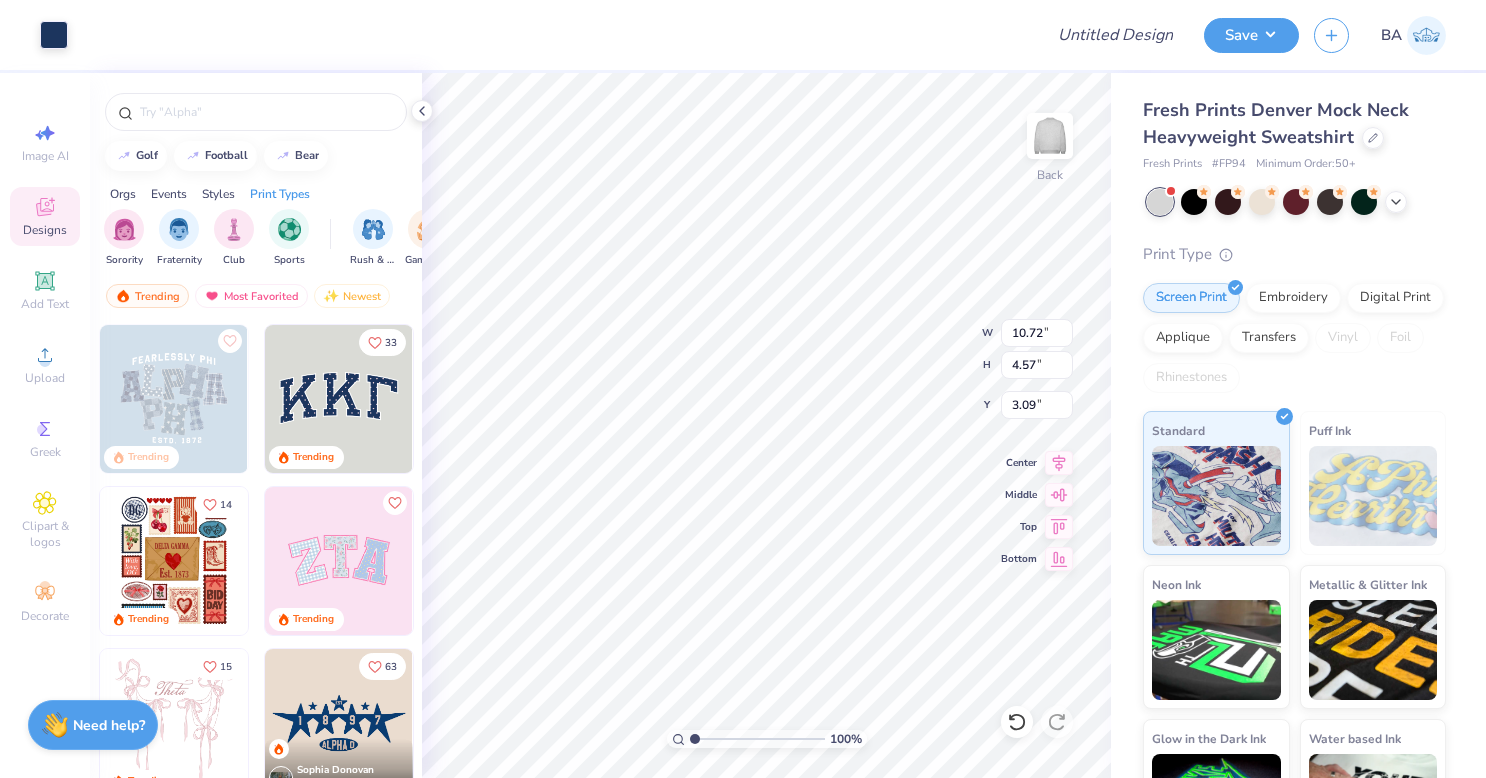 type on "6.34" 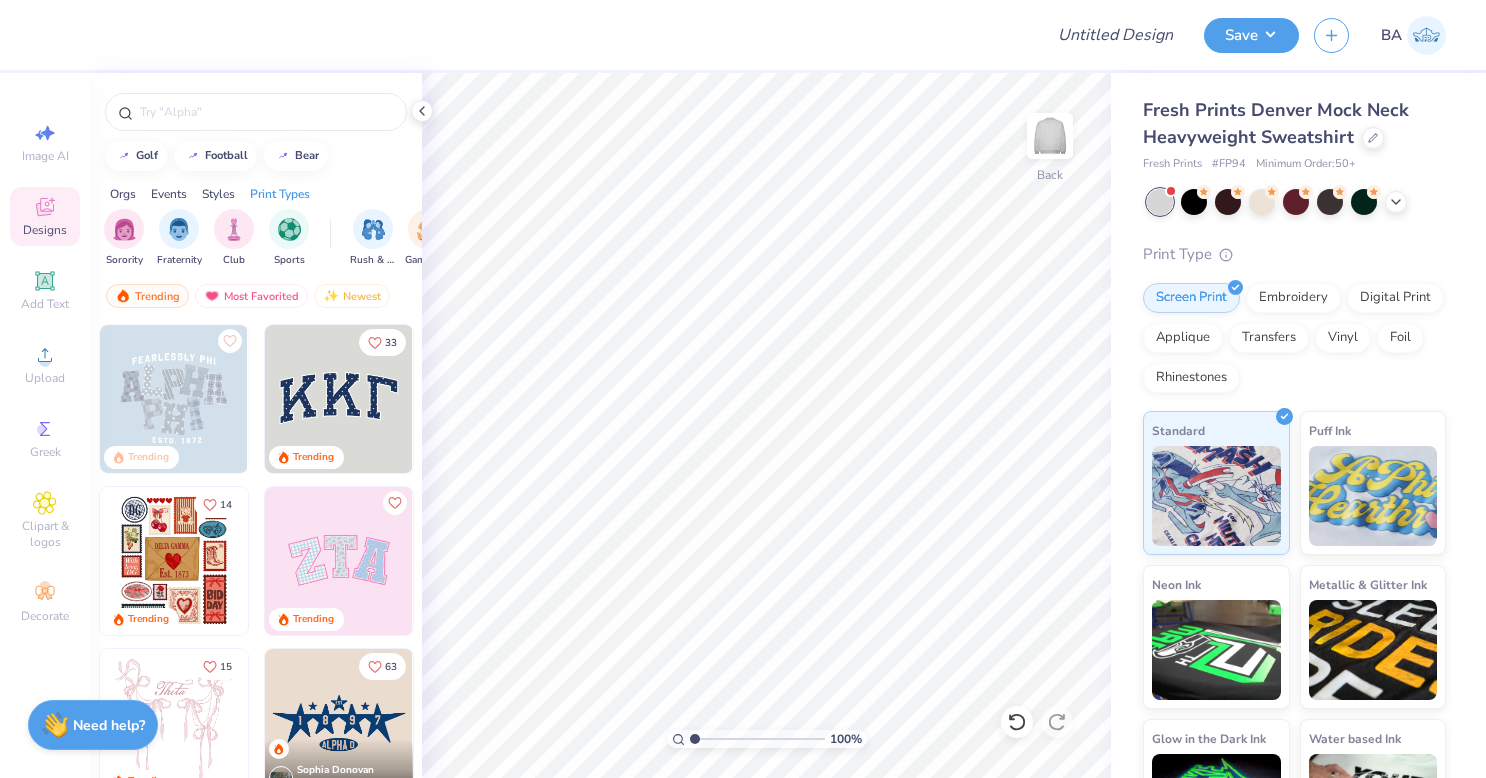 click at bounding box center (266, 112) 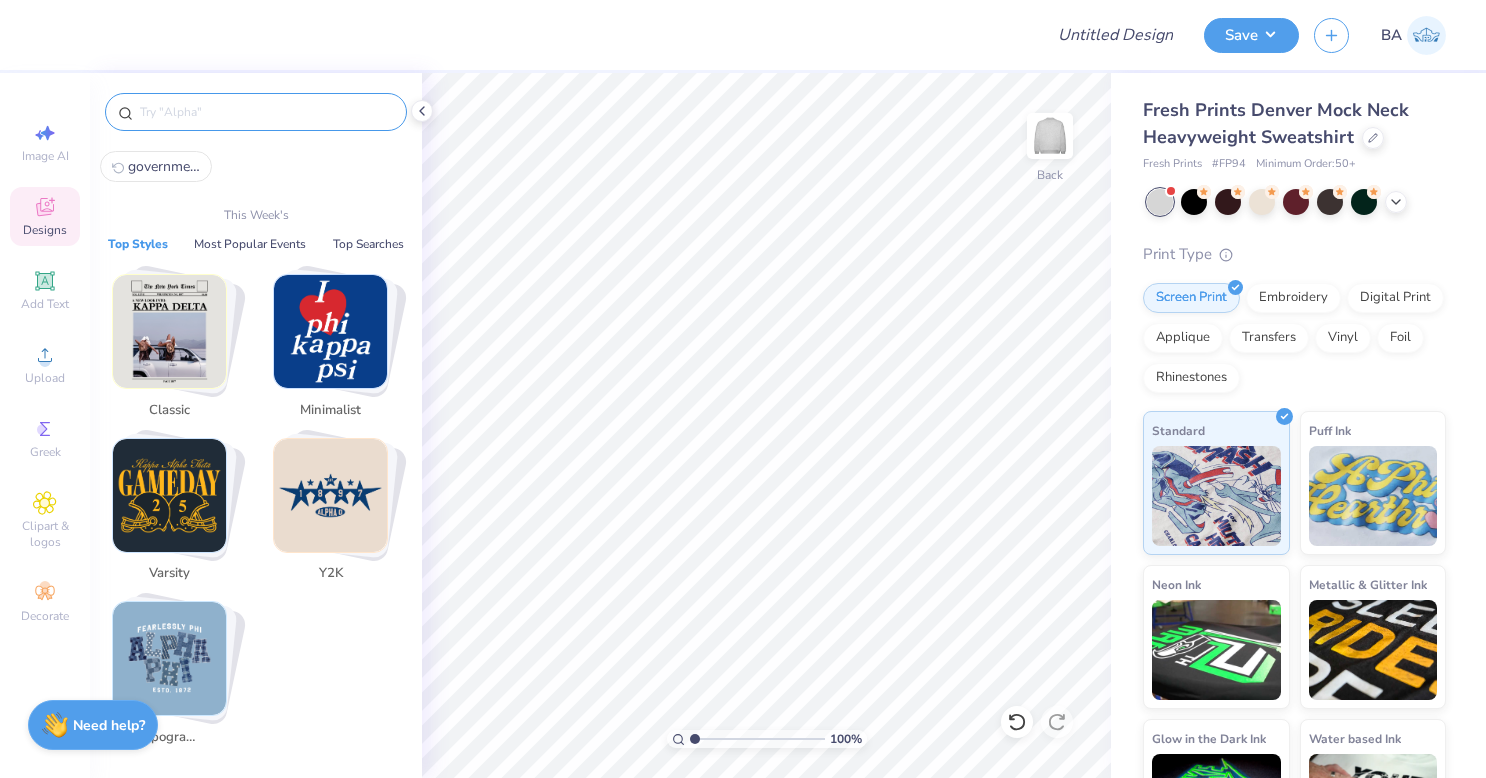 click 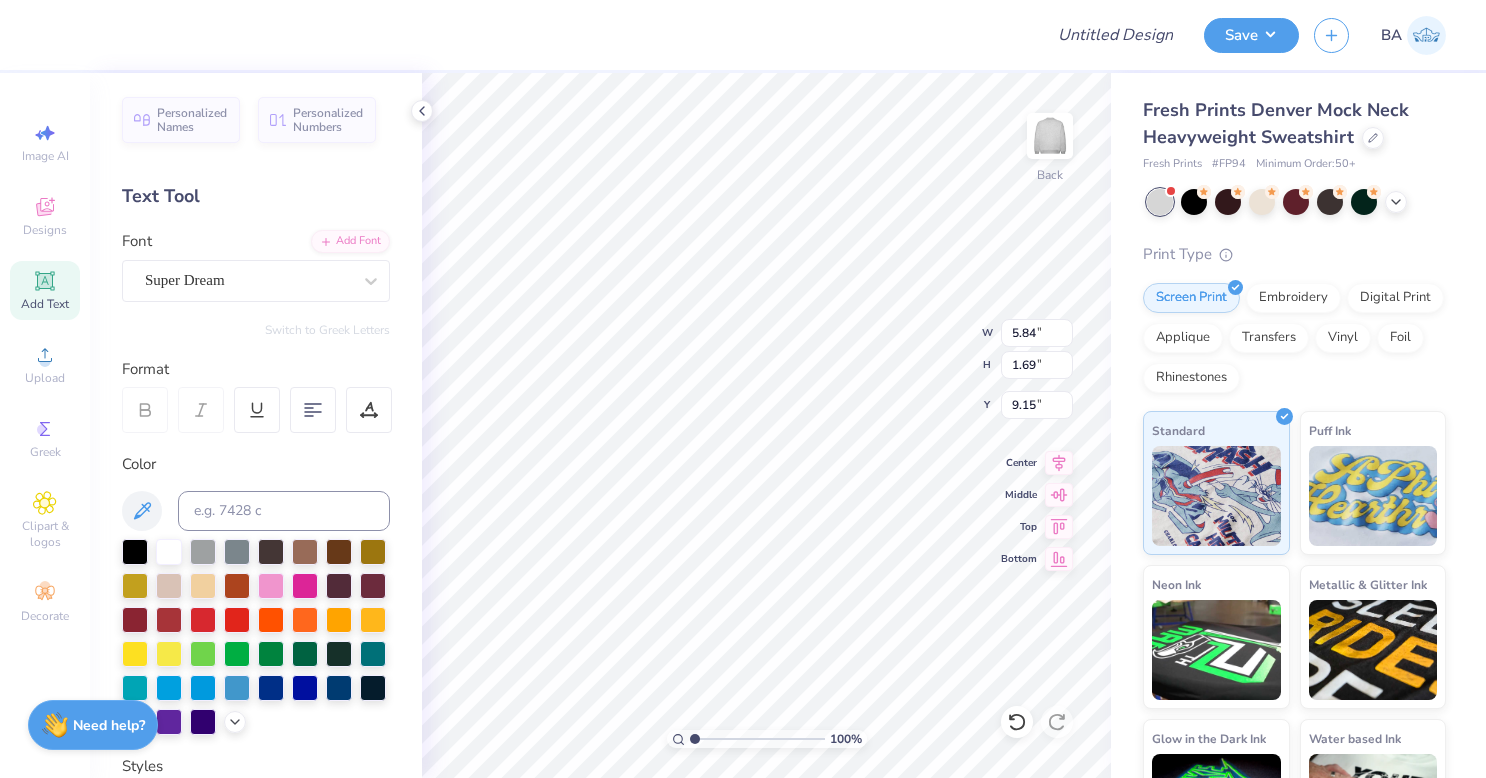 click at bounding box center (248, 280) 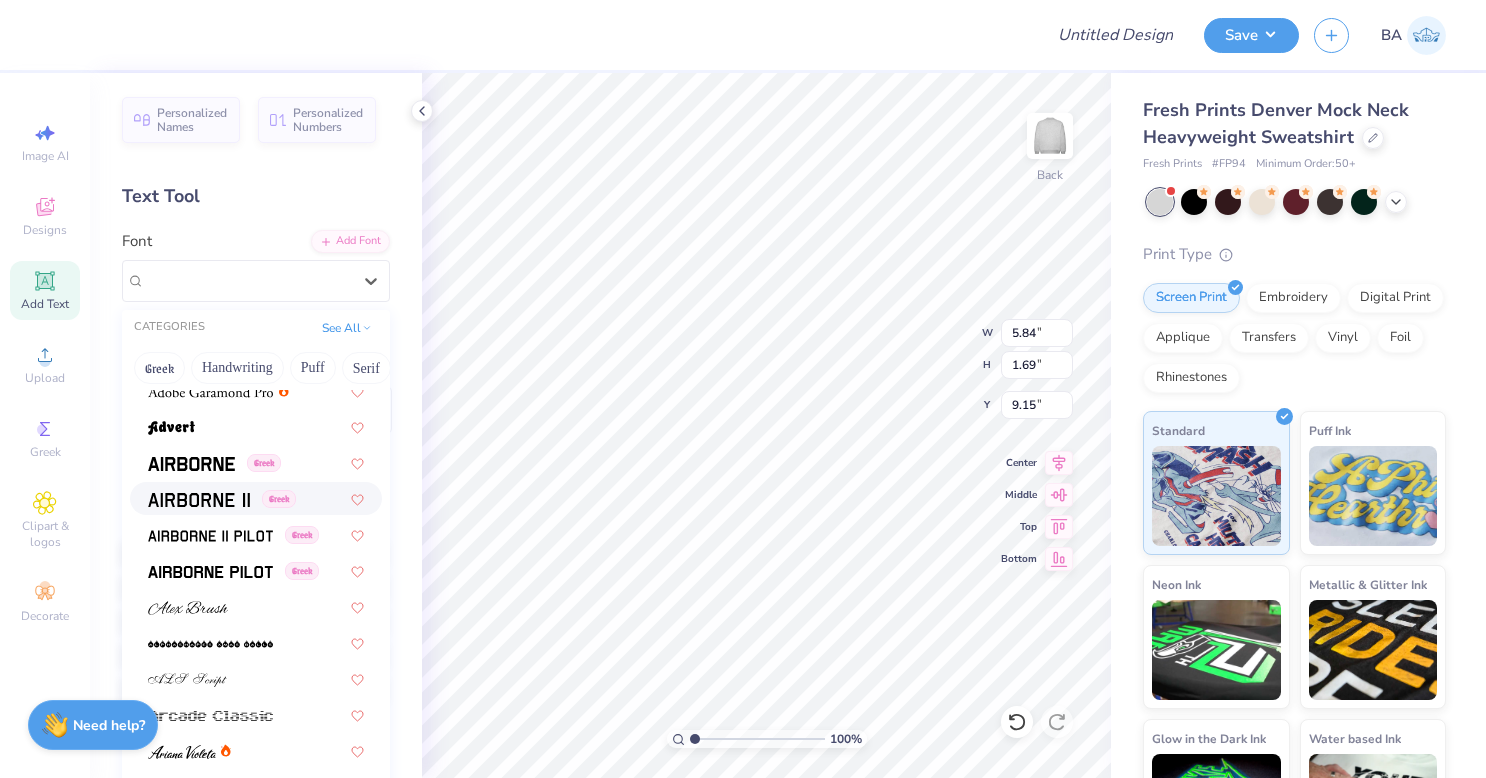 scroll, scrollTop: 0, scrollLeft: 0, axis: both 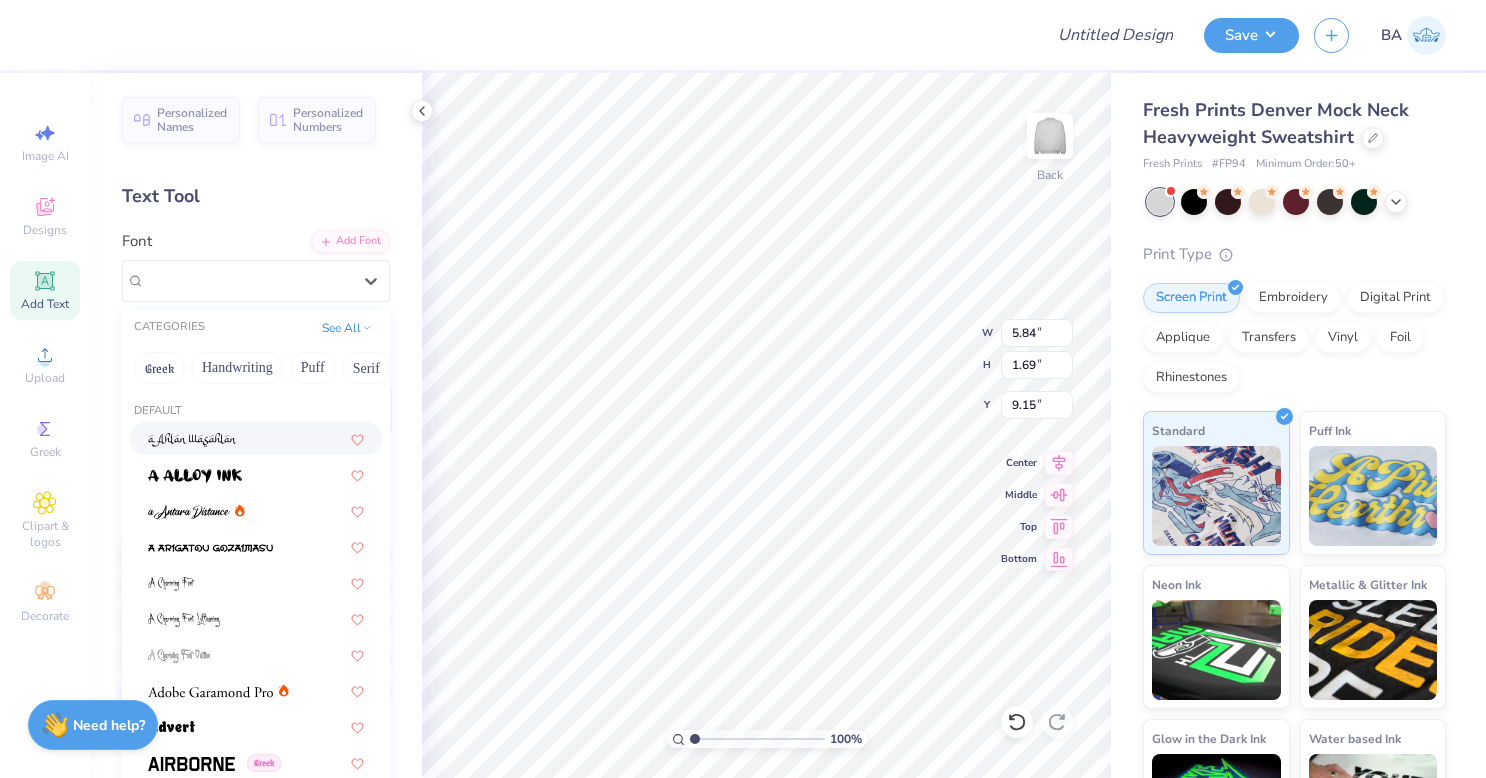 click on "Greek" at bounding box center (159, 368) 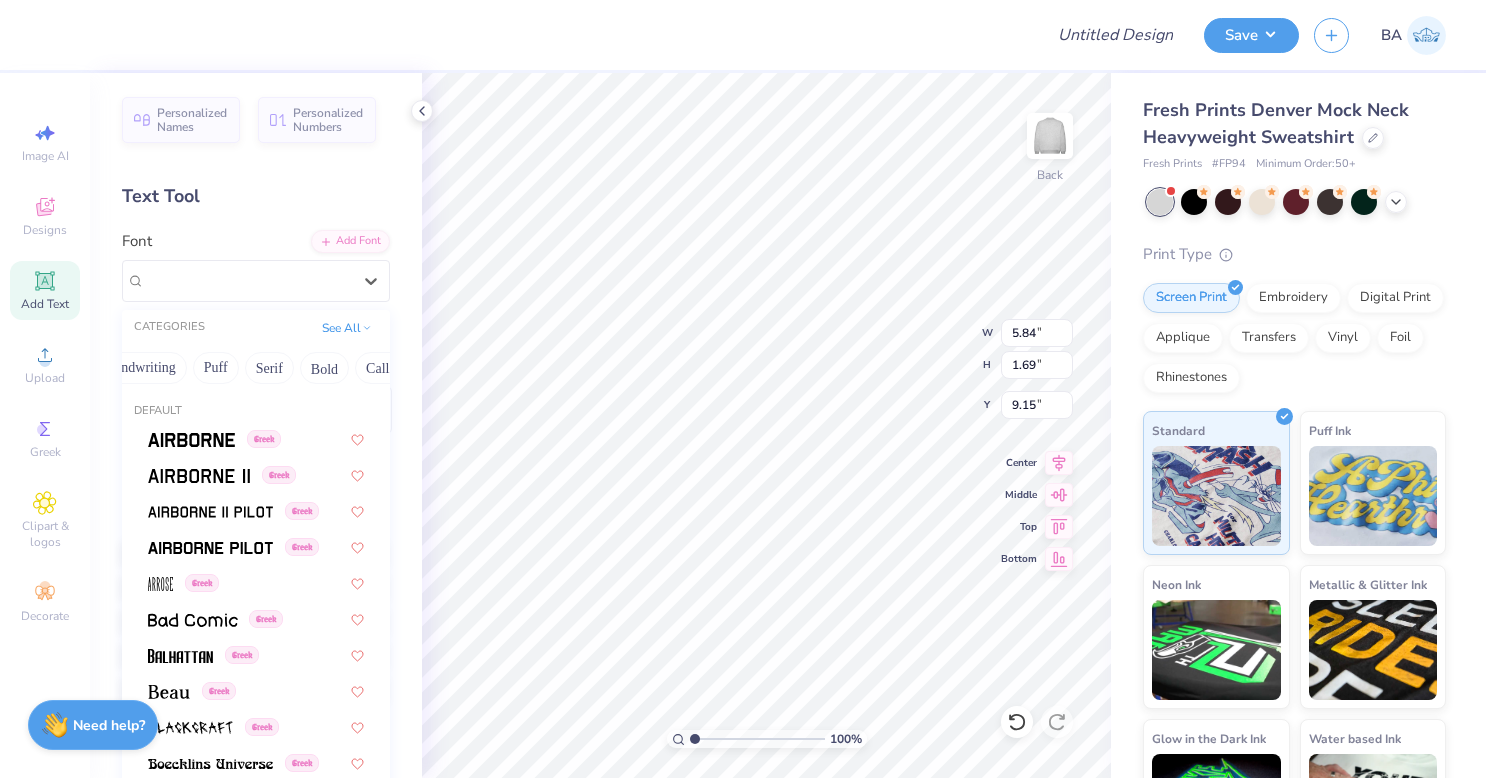 scroll, scrollTop: 0, scrollLeft: 114, axis: horizontal 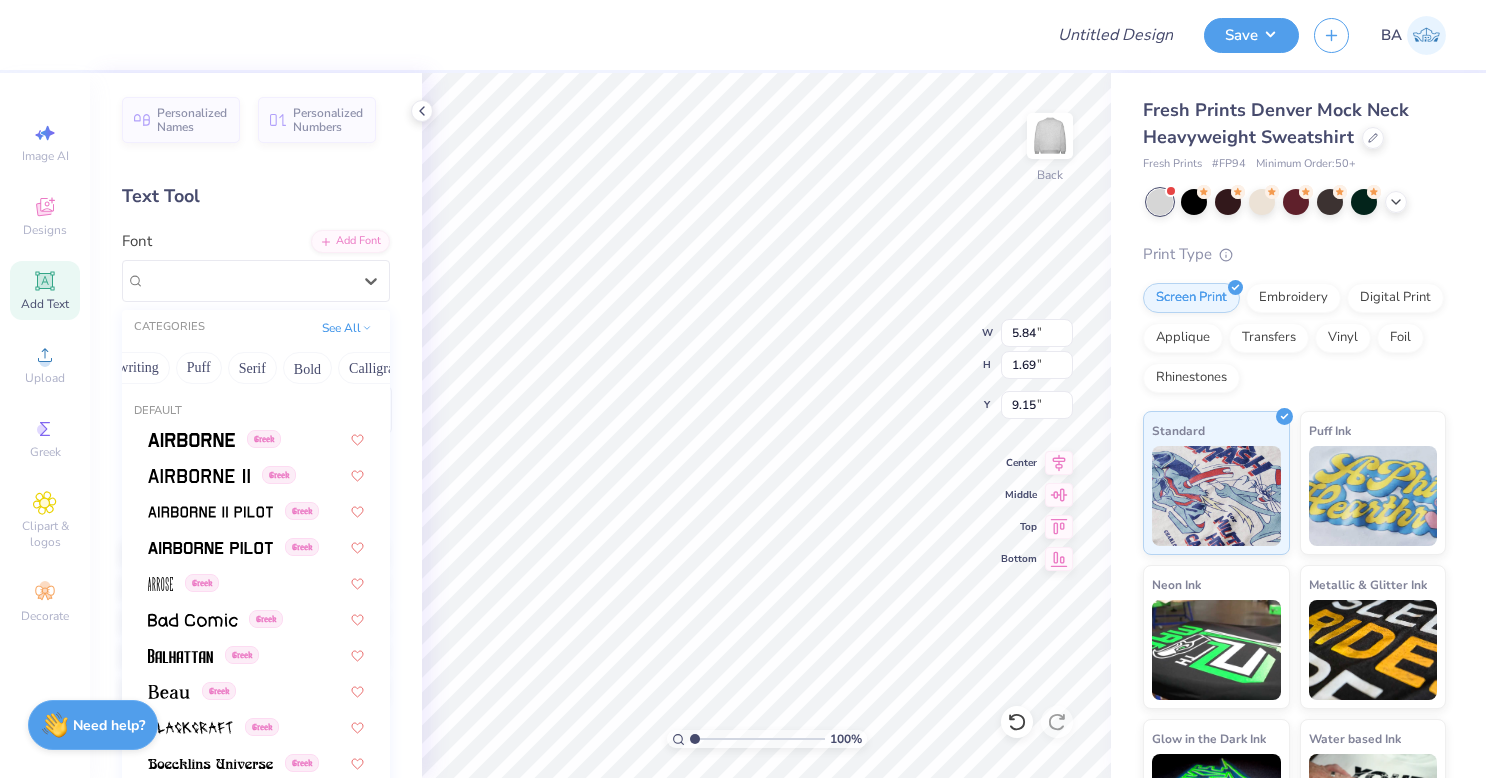 click on "Puff" at bounding box center [199, 368] 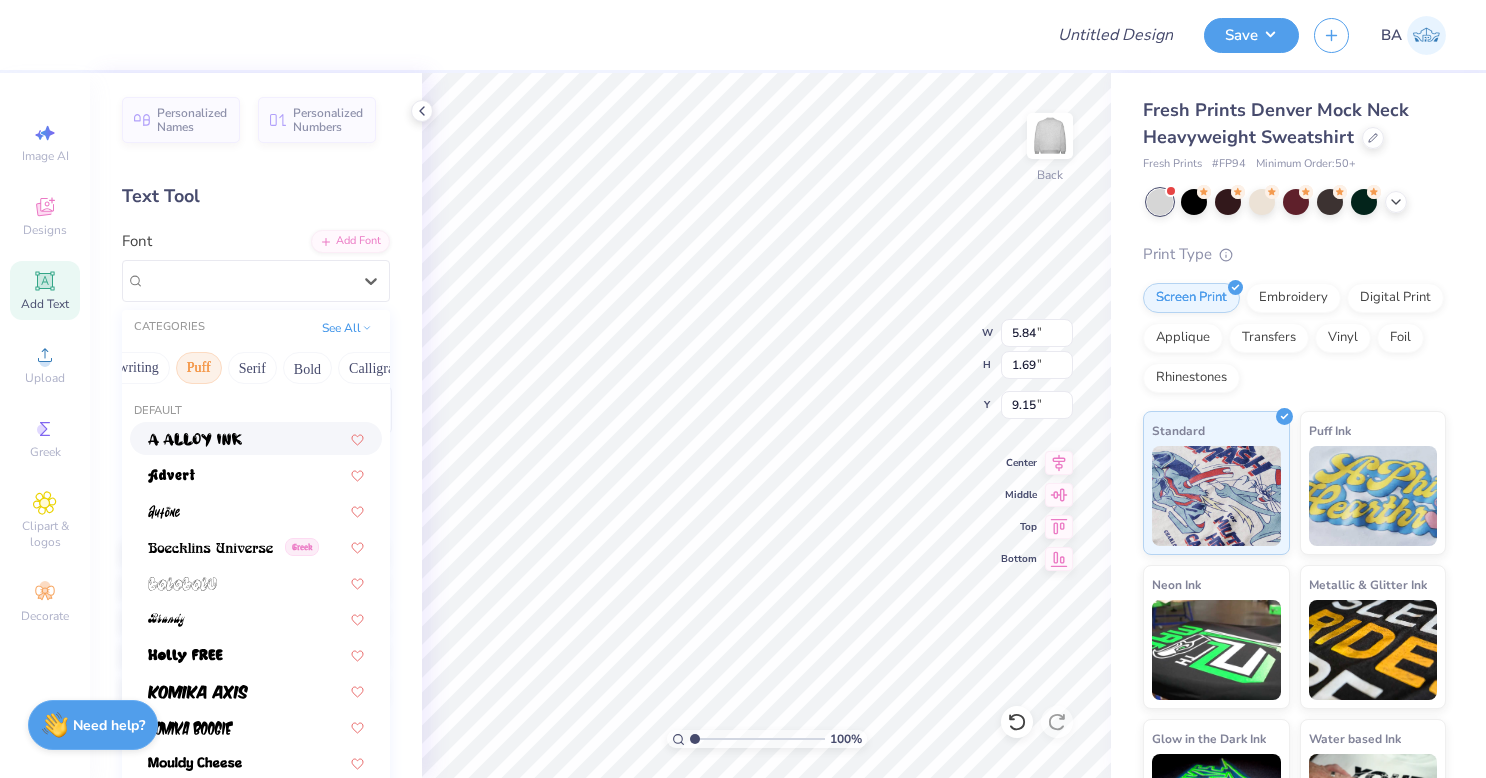 click on "Serif" at bounding box center (252, 368) 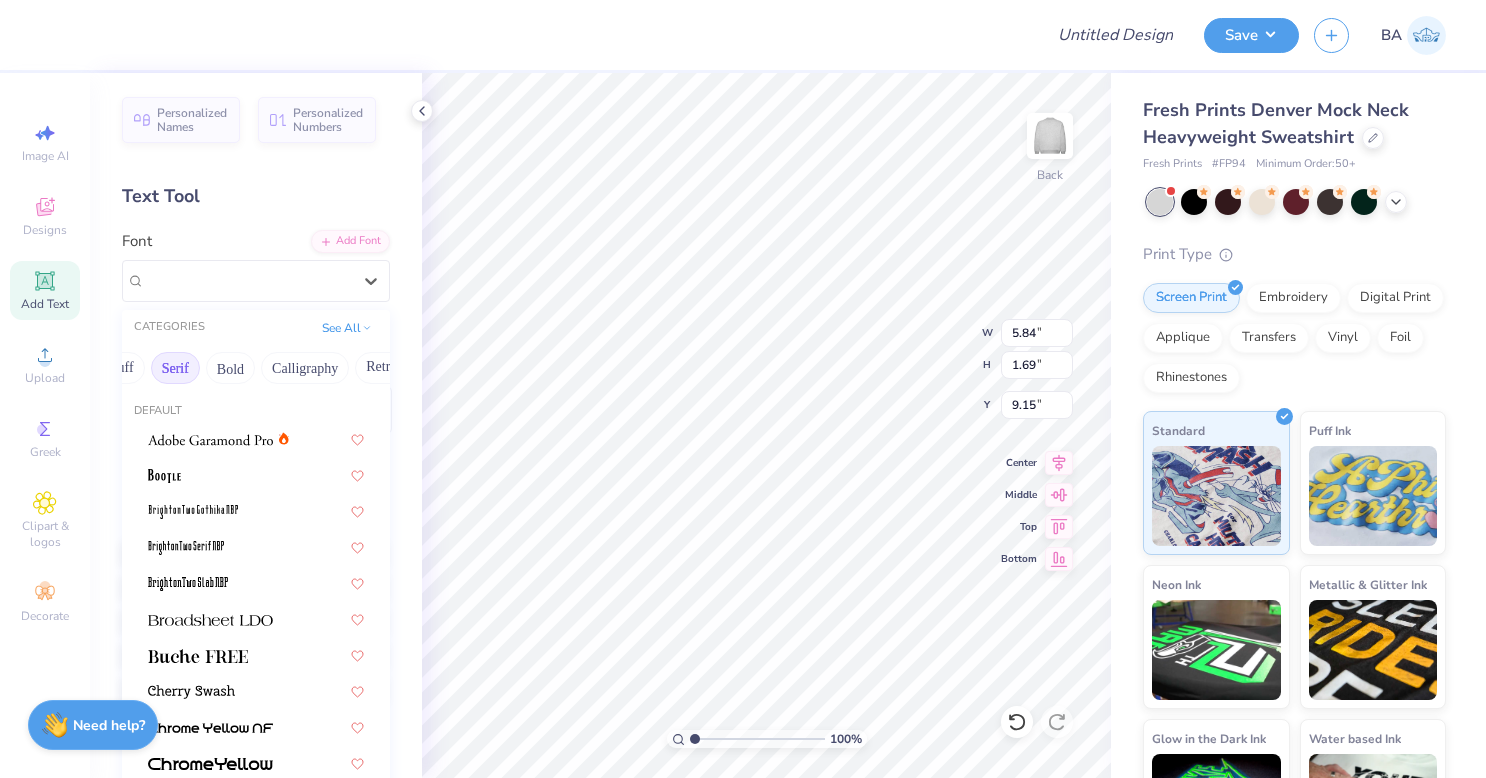 scroll, scrollTop: 0, scrollLeft: 192, axis: horizontal 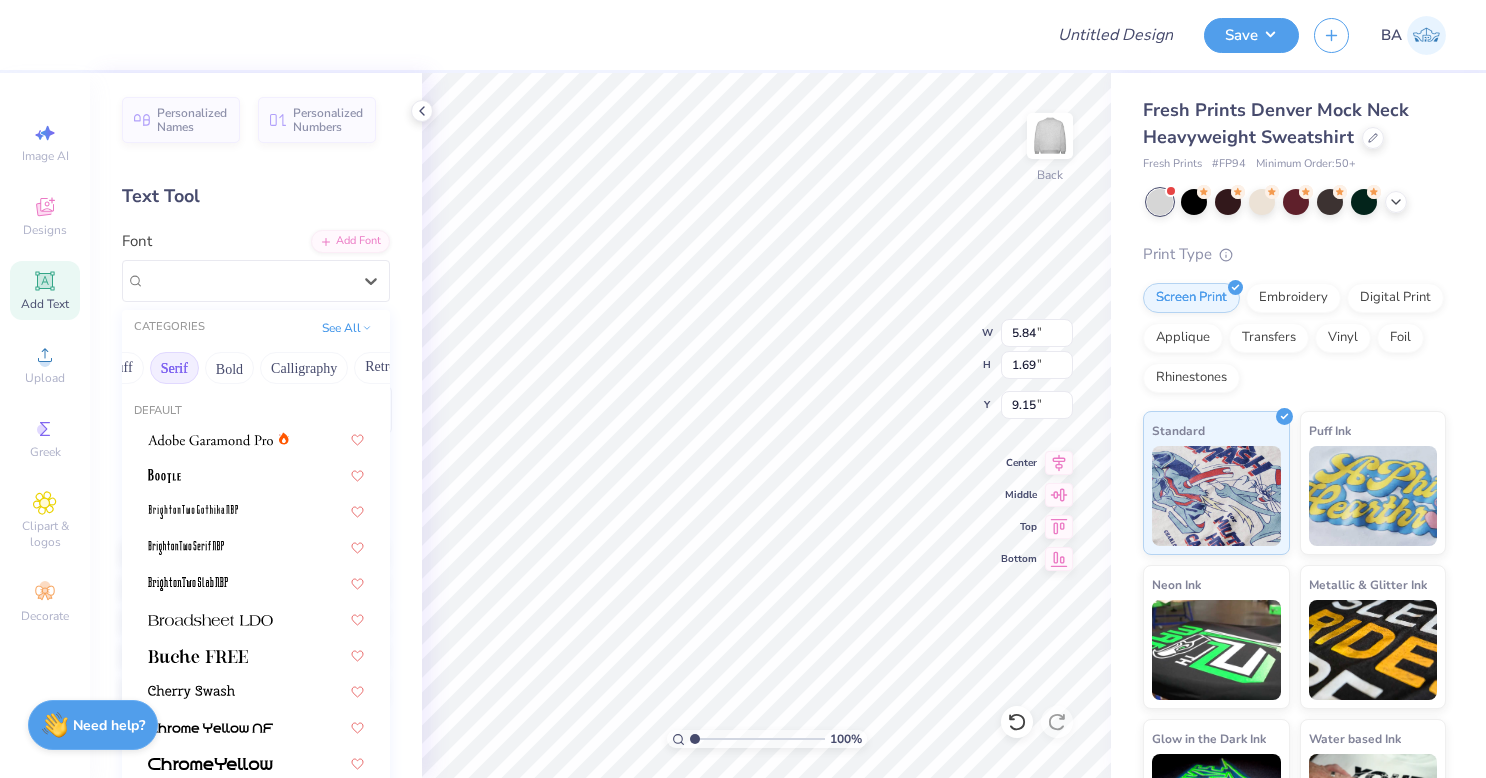 click on "Bold" at bounding box center [229, 368] 